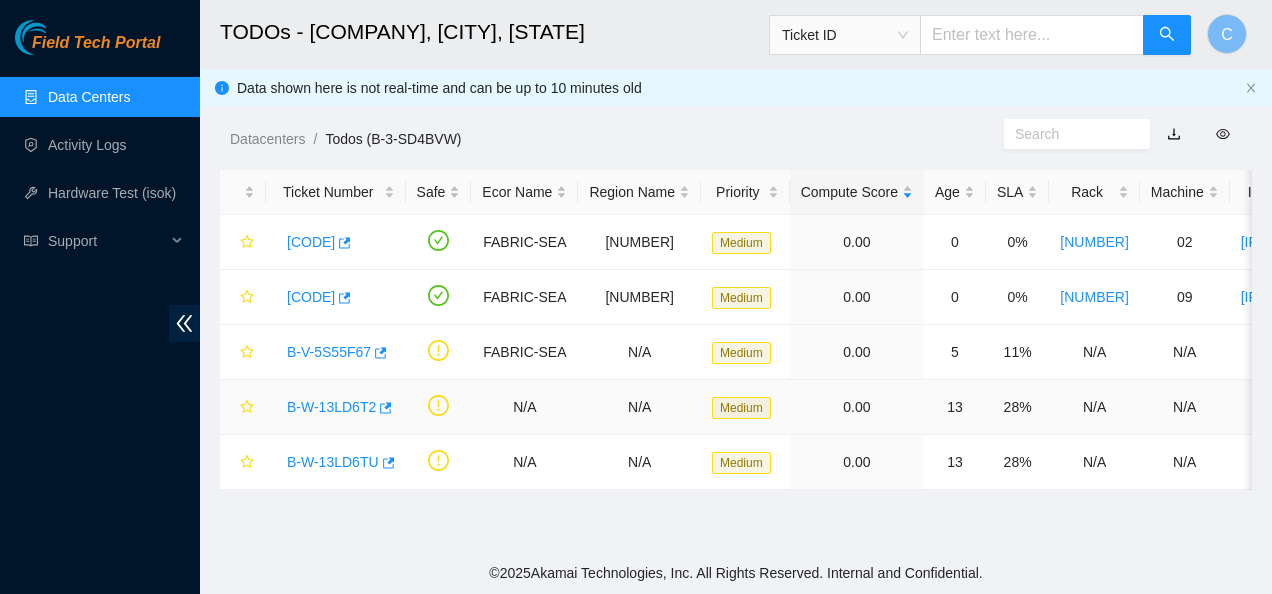 scroll, scrollTop: 0, scrollLeft: 0, axis: both 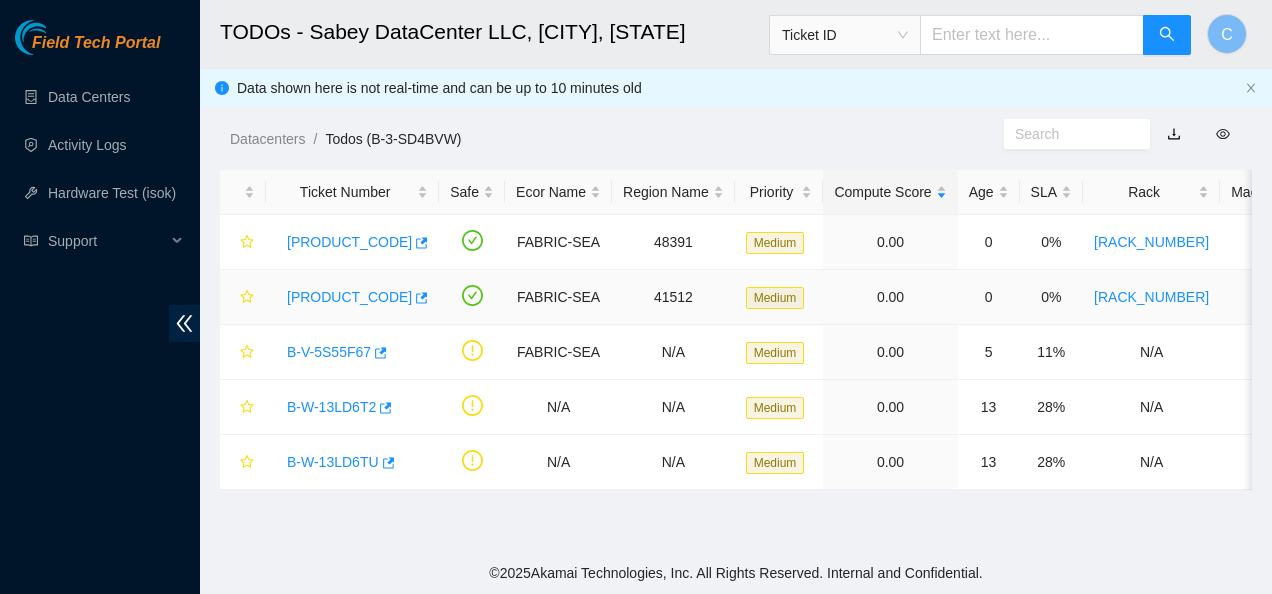 click on "[PRODUCT_CODE]" at bounding box center (349, 297) 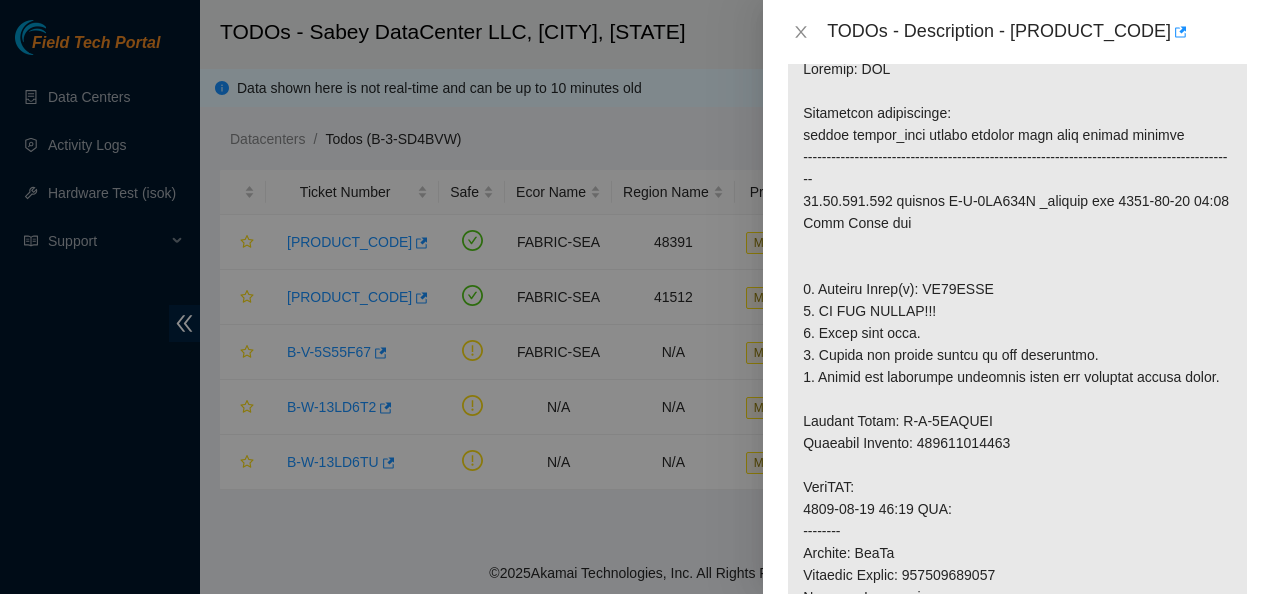 scroll, scrollTop: 324, scrollLeft: 0, axis: vertical 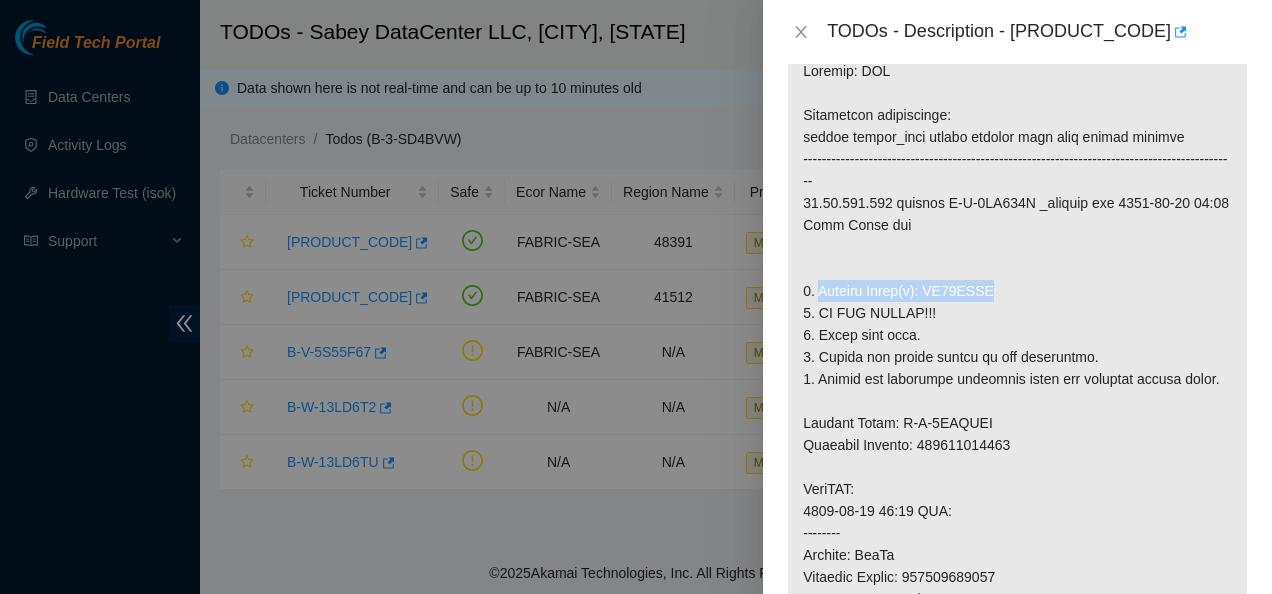 drag, startPoint x: 996, startPoint y: 289, endPoint x: 821, endPoint y: 289, distance: 175 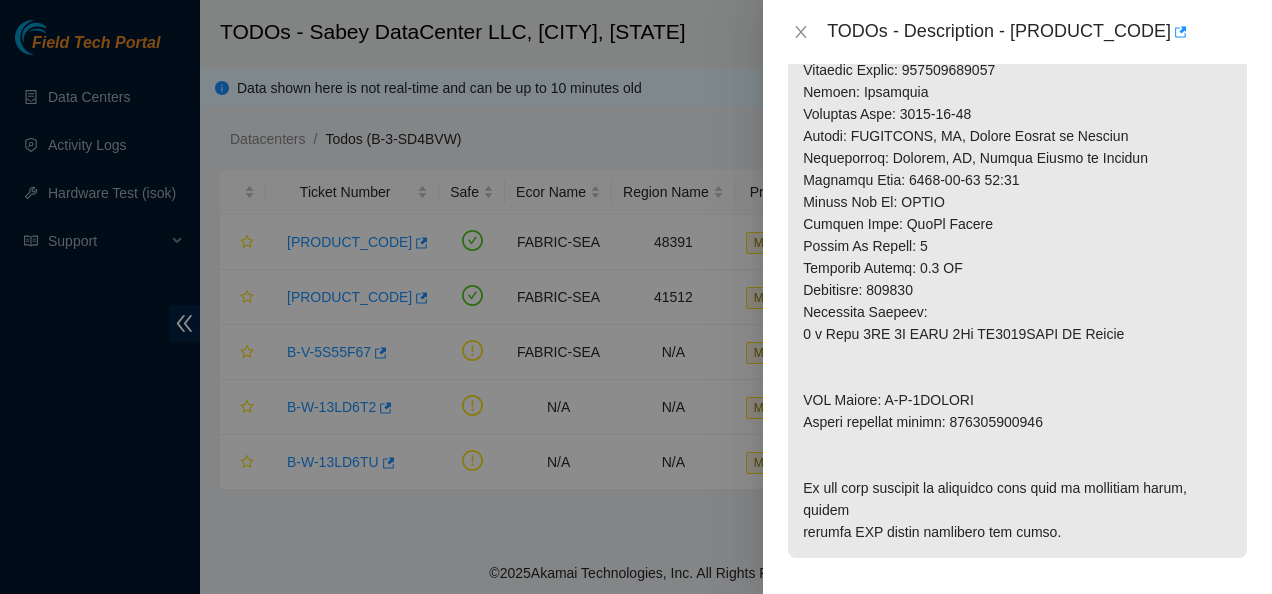 scroll, scrollTop: 832, scrollLeft: 0, axis: vertical 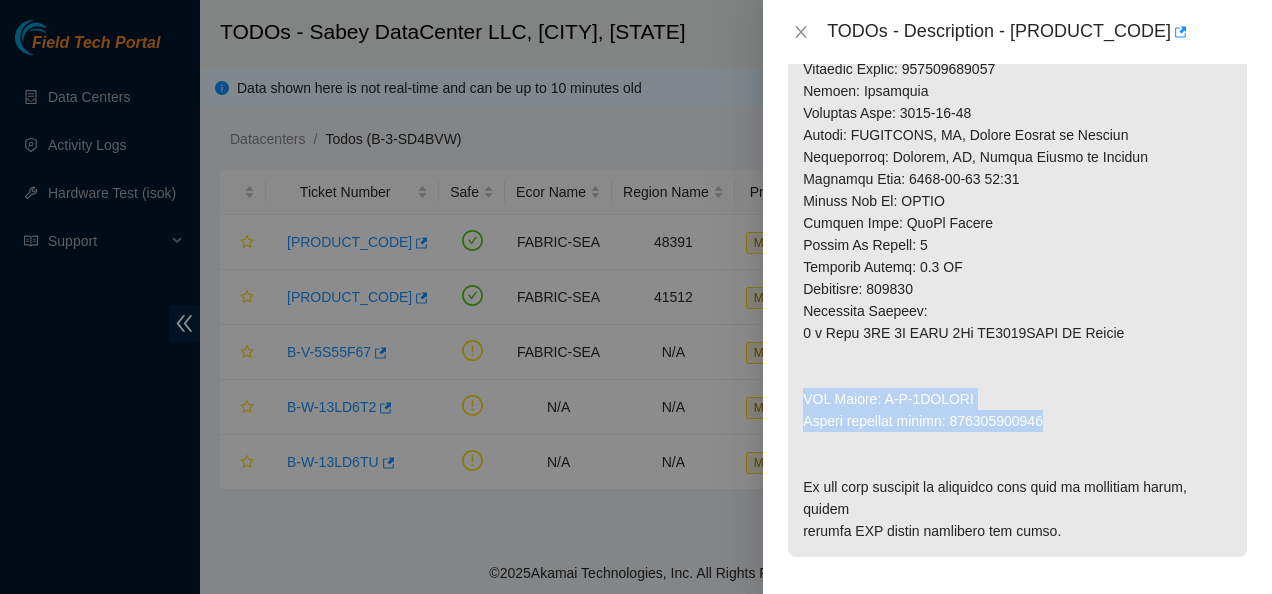 drag, startPoint x: 1049, startPoint y: 420, endPoint x: 791, endPoint y: 389, distance: 259.85574 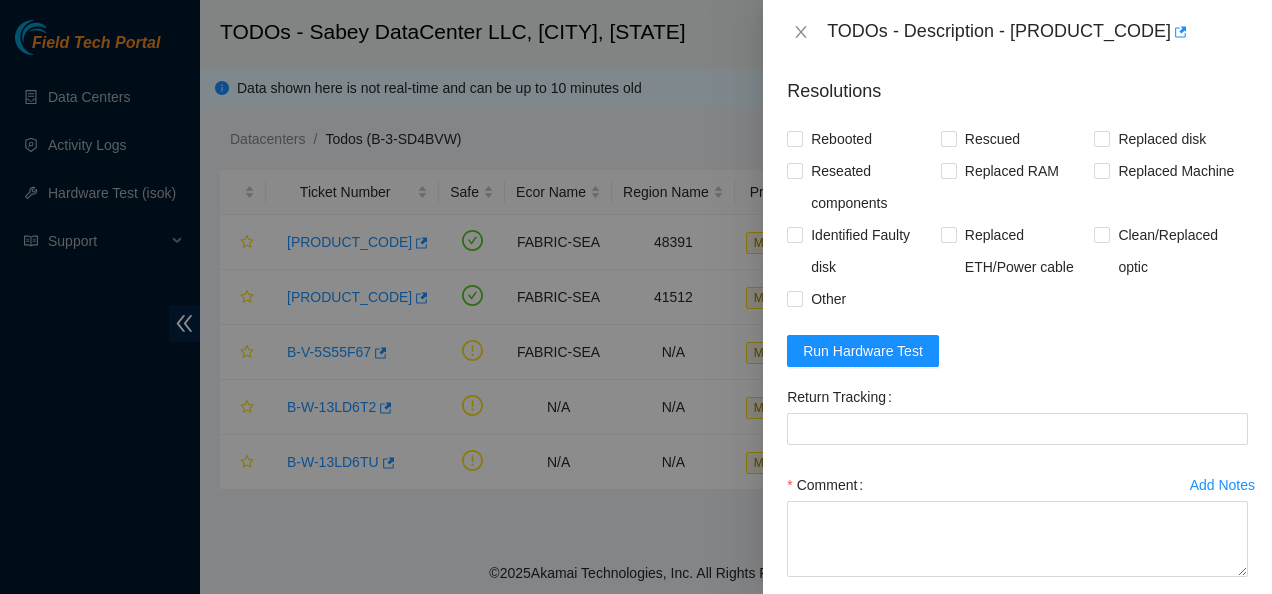 scroll, scrollTop: 1456, scrollLeft: 0, axis: vertical 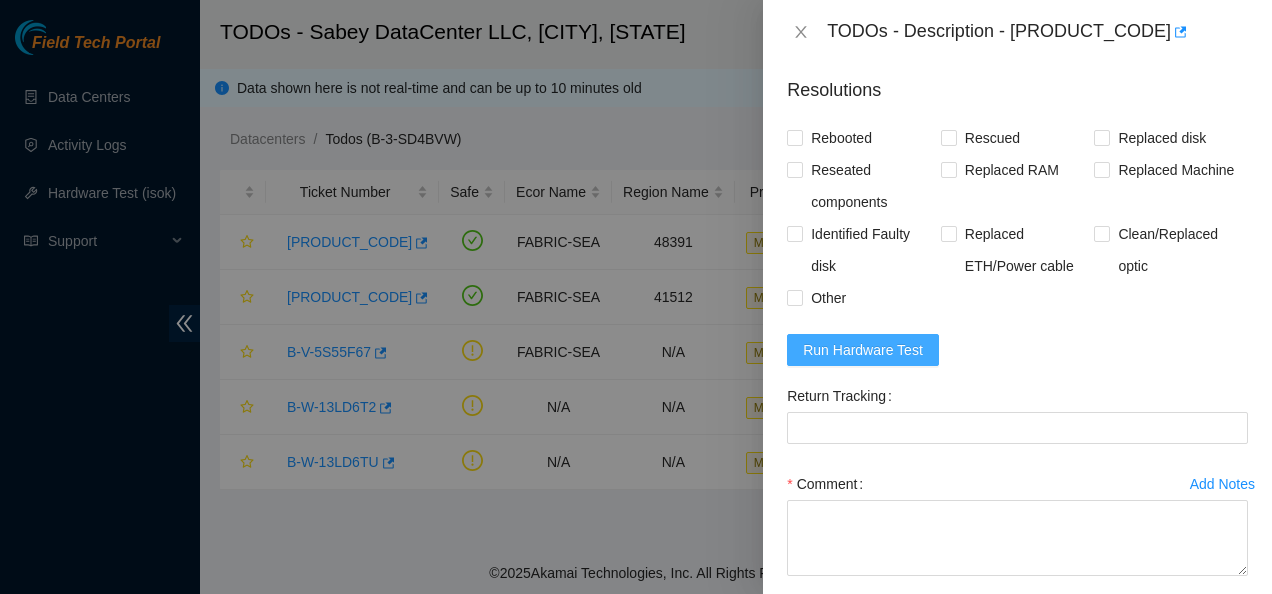 click on "Run Hardware Test" at bounding box center (863, 350) 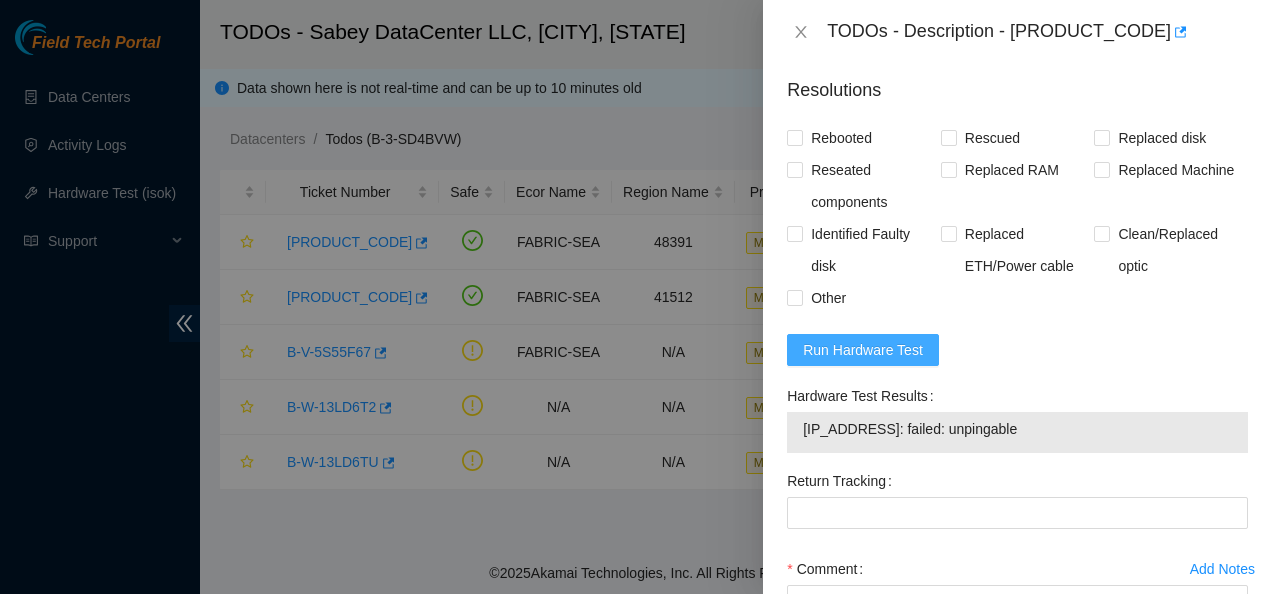click on "Run Hardware Test" at bounding box center [863, 350] 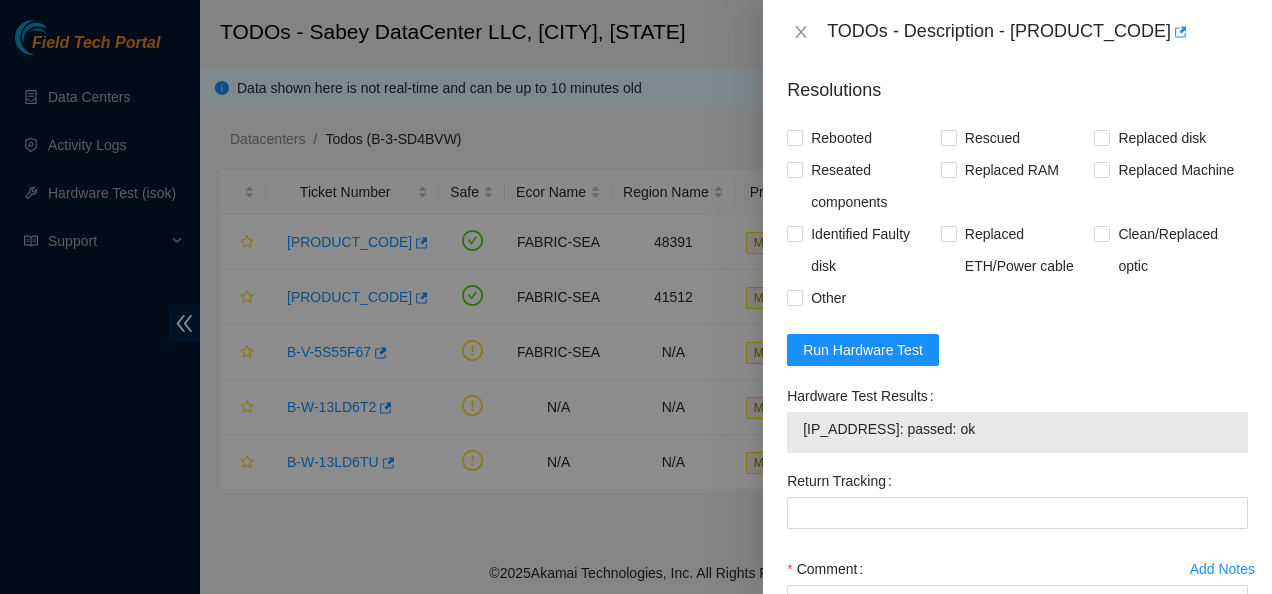 drag, startPoint x: 963, startPoint y: 513, endPoint x: 870, endPoint y: 510, distance: 93.04838 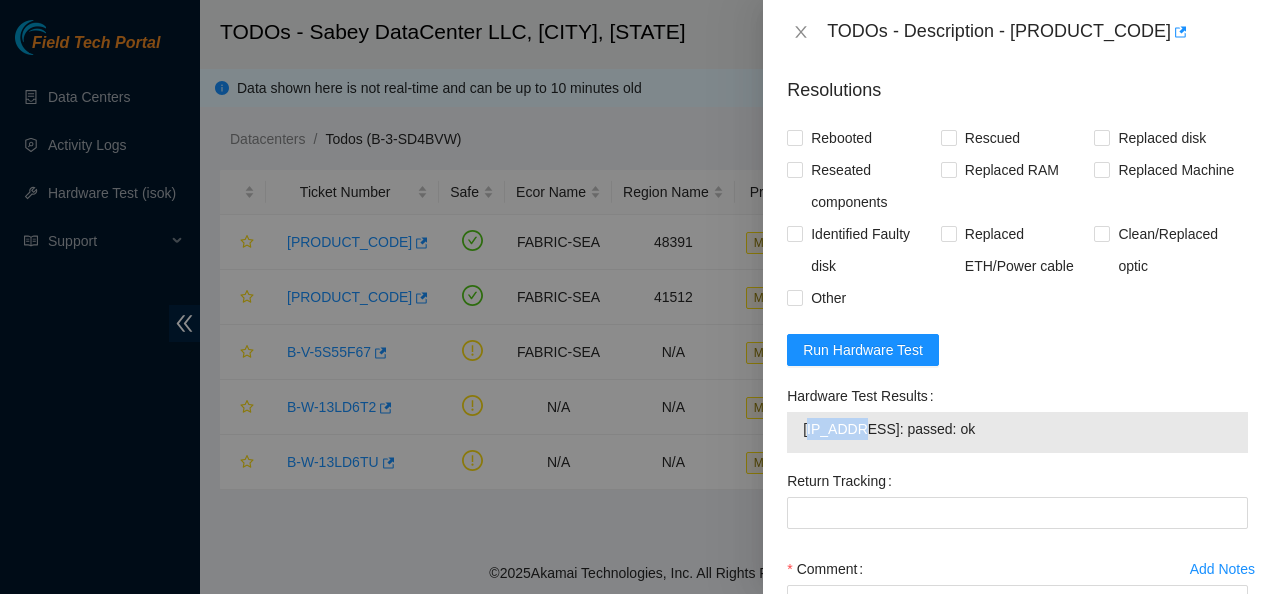 drag, startPoint x: 870, startPoint y: 510, endPoint x: 809, endPoint y: 512, distance: 61.03278 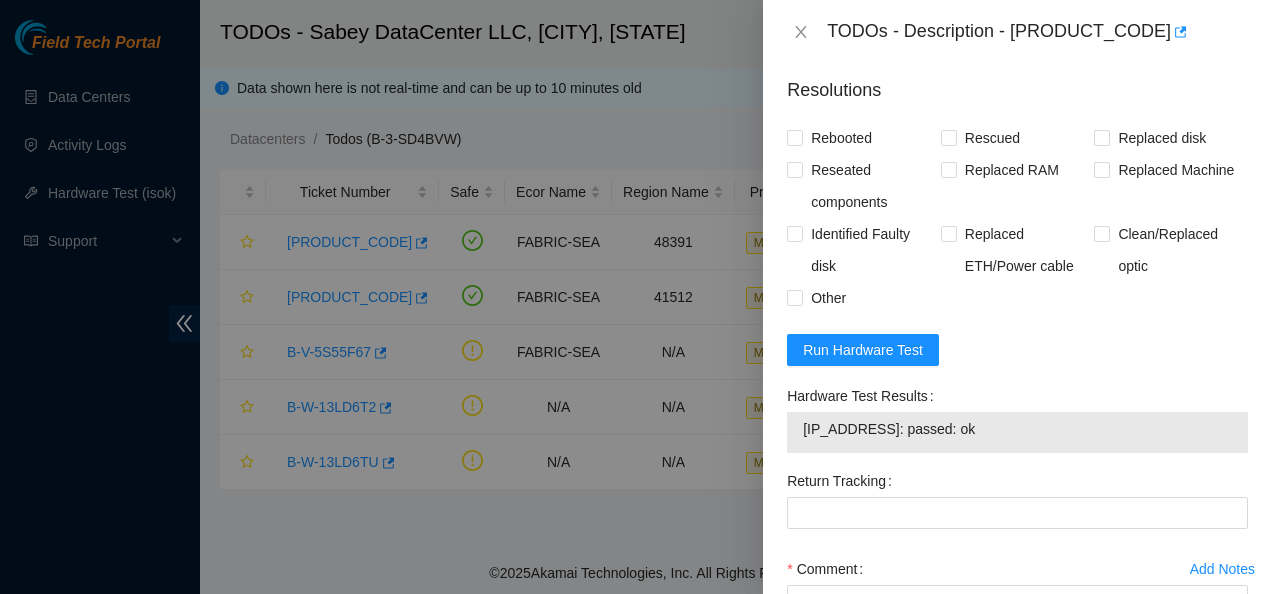 drag, startPoint x: 809, startPoint y: 512, endPoint x: 795, endPoint y: 516, distance: 14.56022 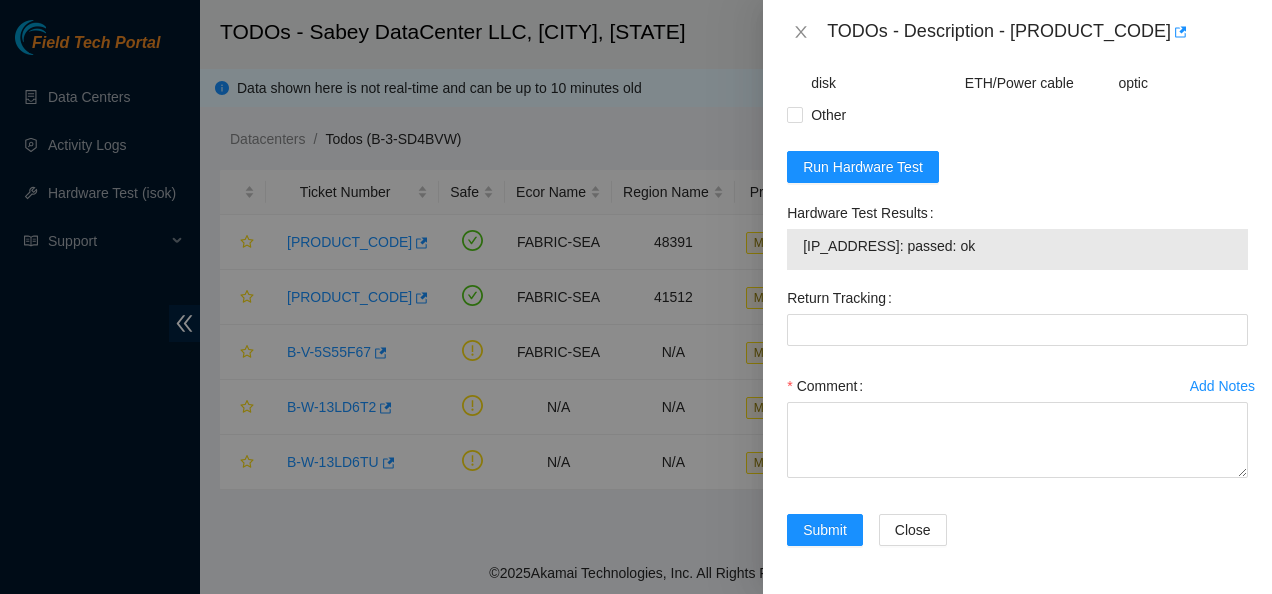 scroll, scrollTop: 1726, scrollLeft: 0, axis: vertical 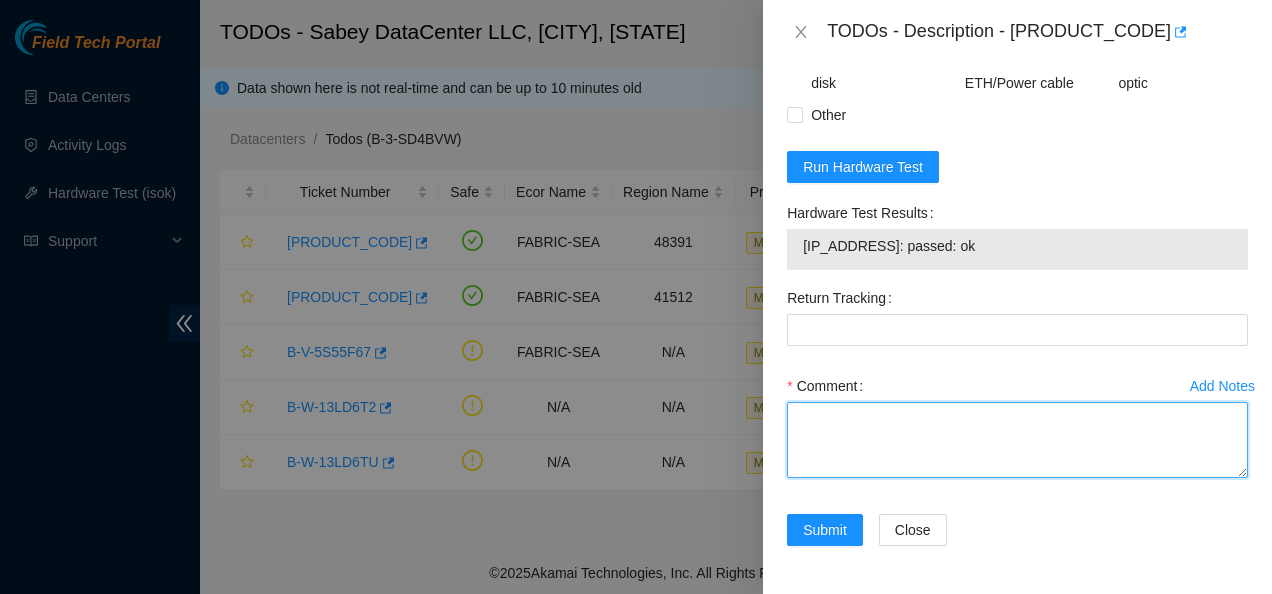 click on "Comment" at bounding box center [1017, 440] 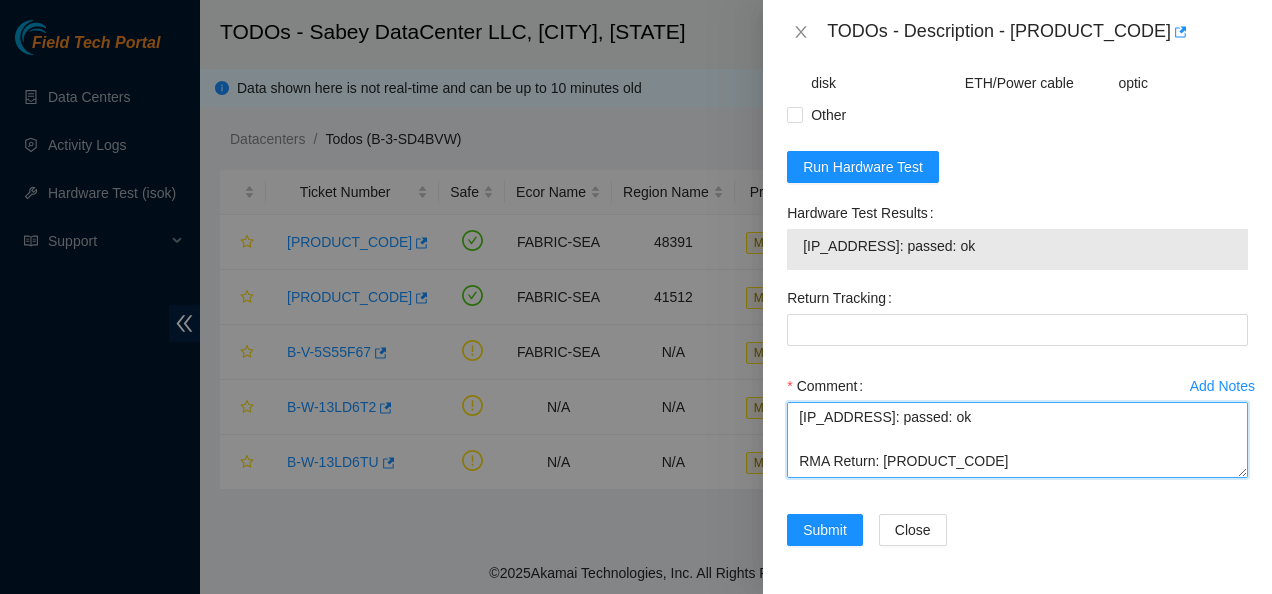 scroll, scrollTop: 242, scrollLeft: 0, axis: vertical 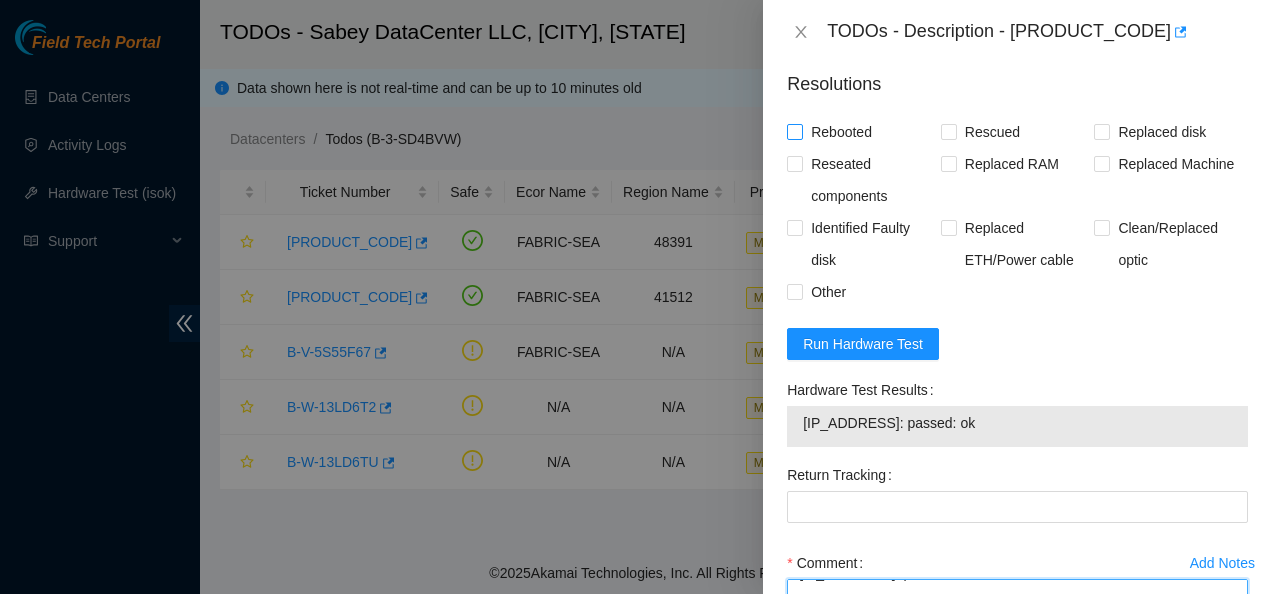 type on "Contacted NOCC to see if safe to work
Replaced Drive  WS20DPPQ with disk WCC131290130
Rebooted
DID NOT RESCUE
Checked isok
[IP_ADDRESS]: passed: ok
RMA Return: [PRODUCT_CODE]
Return tracking number: [TRACKING_NUMBER]" 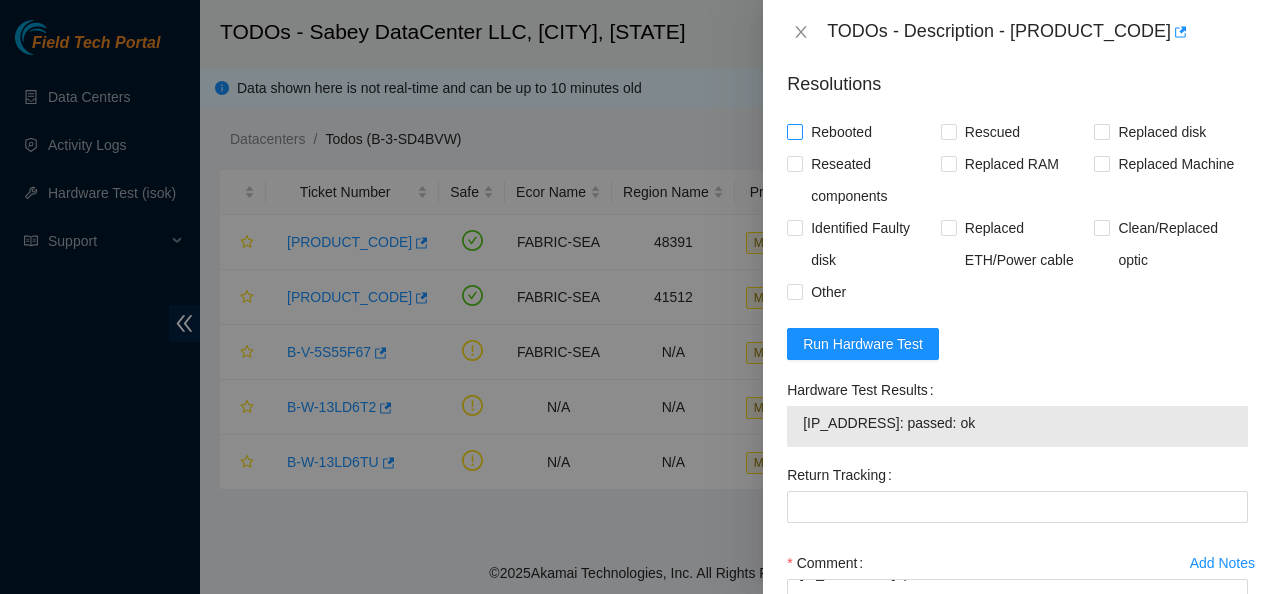 click on "Rebooted" at bounding box center (841, 132) 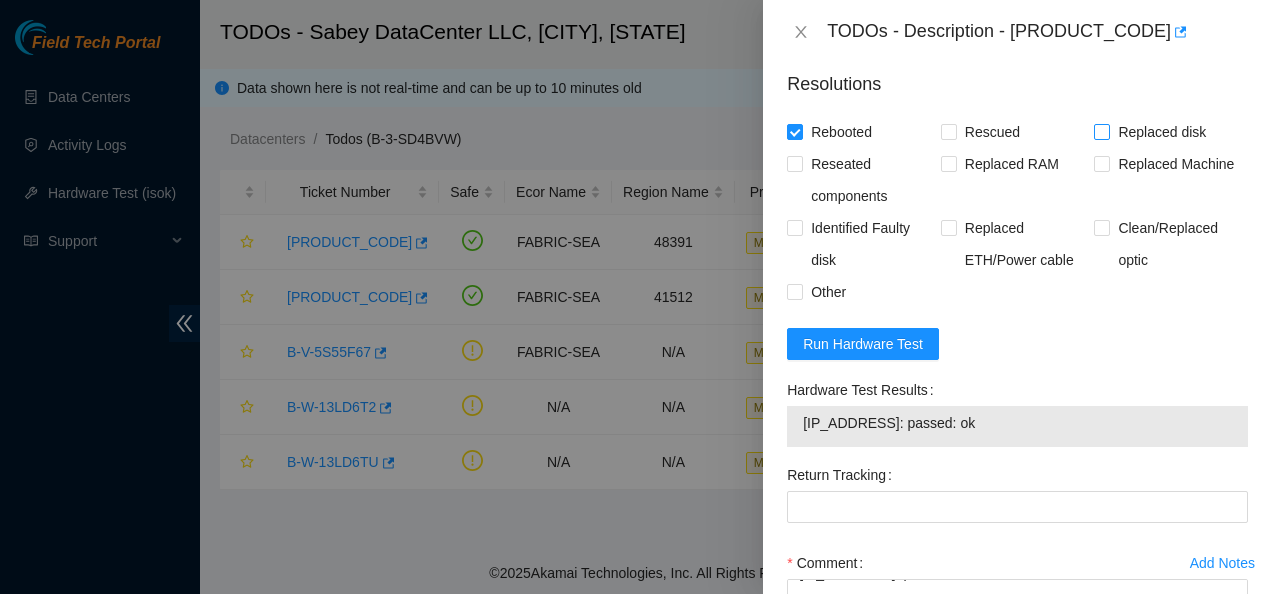 click on "Replaced disk" at bounding box center [1101, 131] 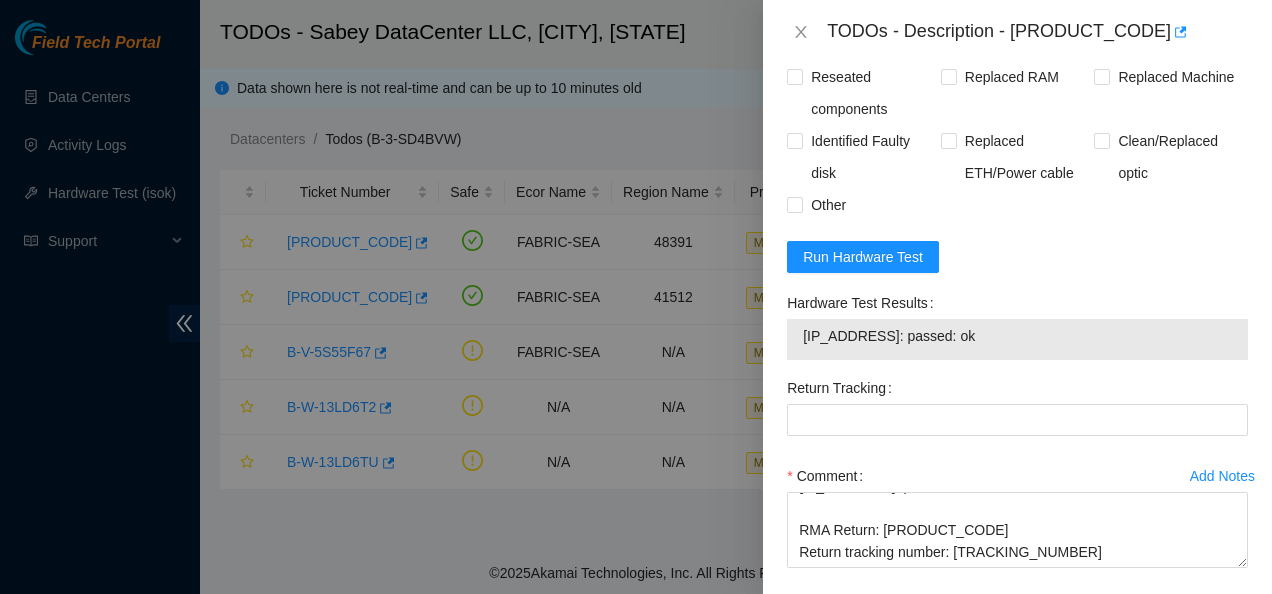 scroll, scrollTop: 1727, scrollLeft: 0, axis: vertical 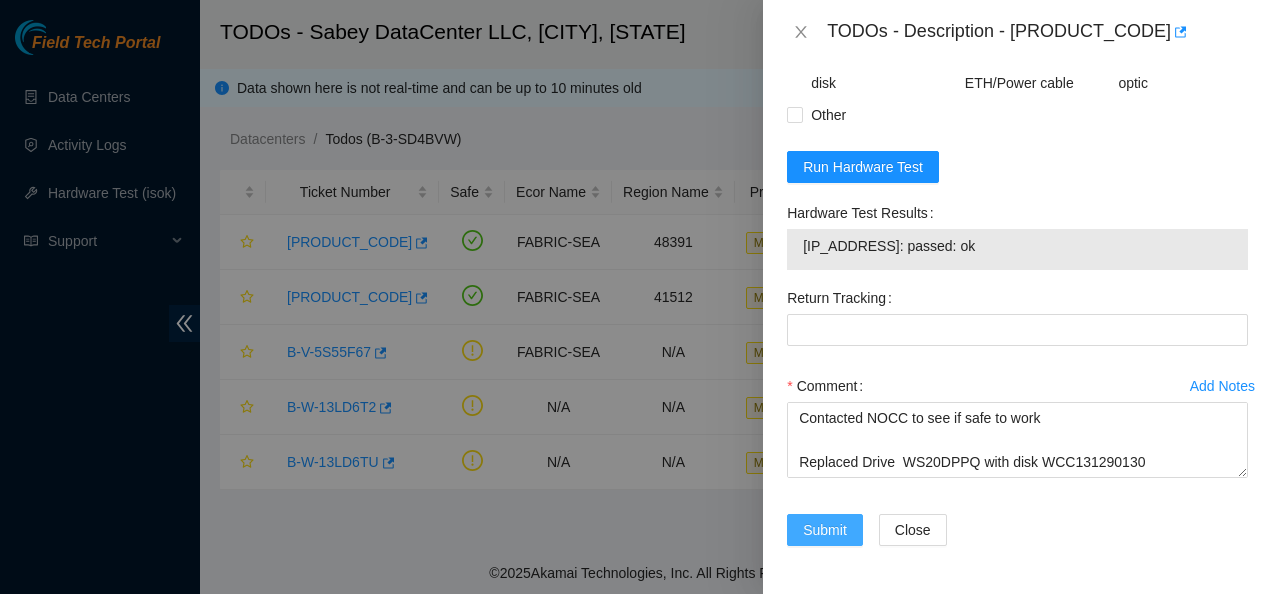 click on "Submit" at bounding box center (825, 530) 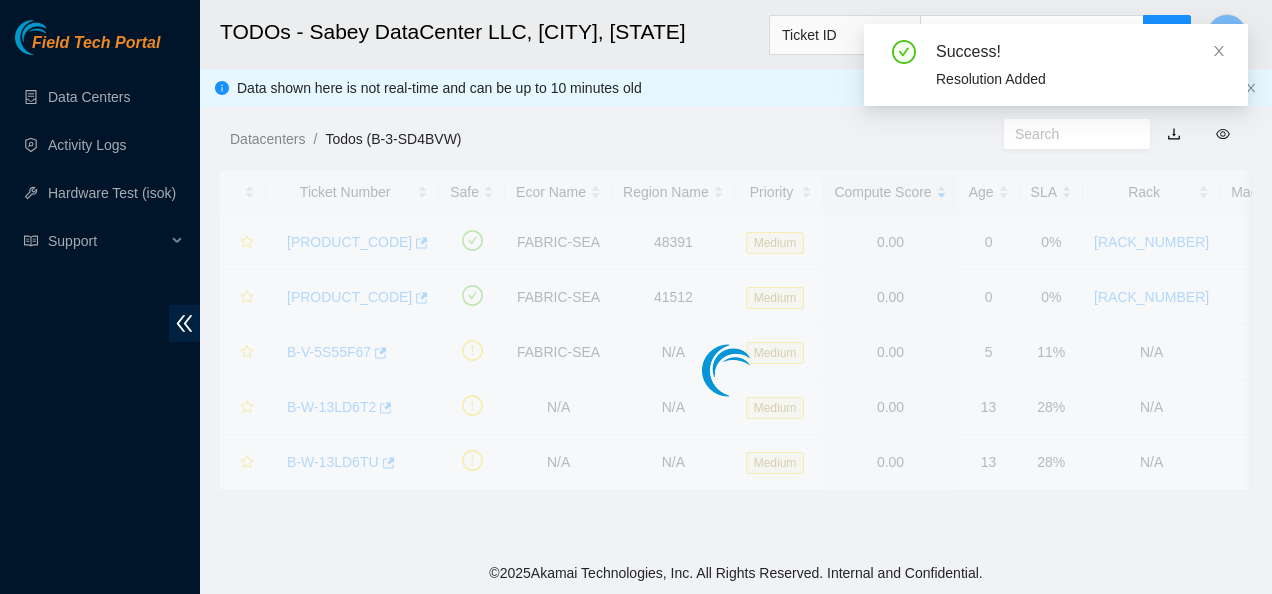 scroll, scrollTop: 652, scrollLeft: 0, axis: vertical 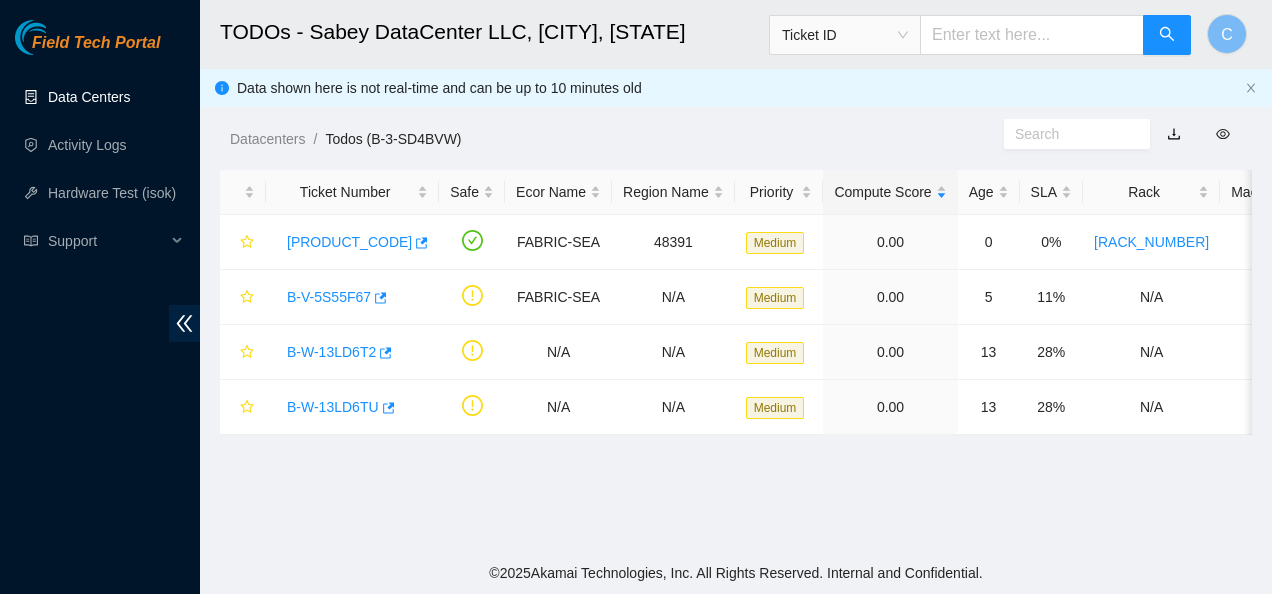 click on "Data Centers" at bounding box center (89, 97) 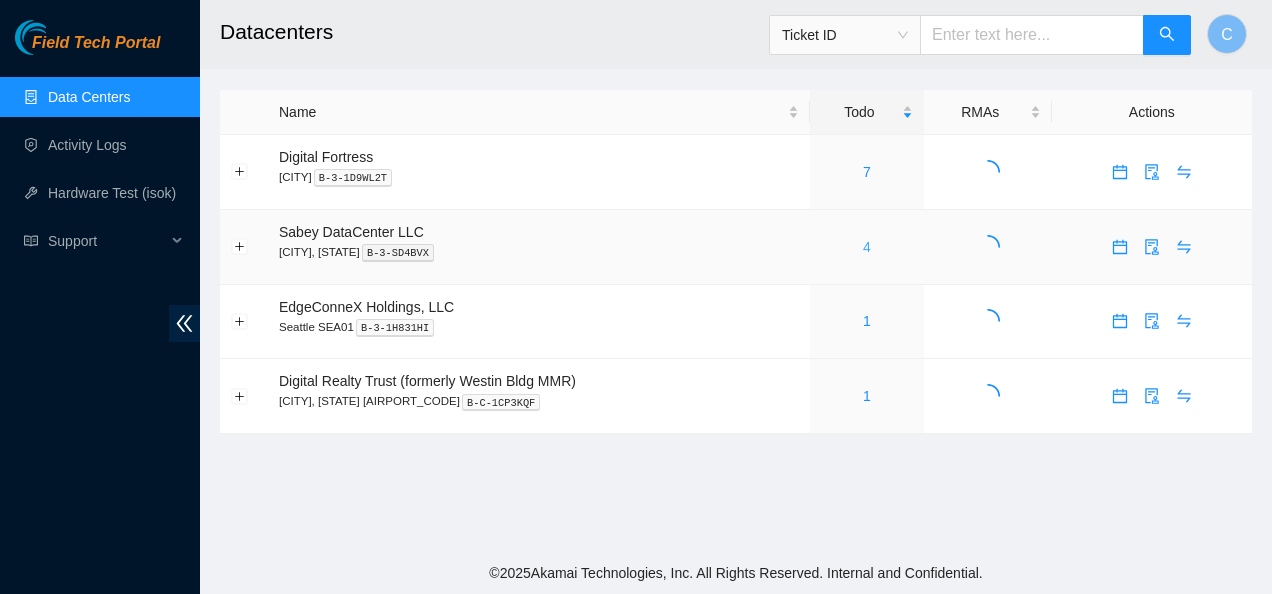 click on "4" at bounding box center [867, 247] 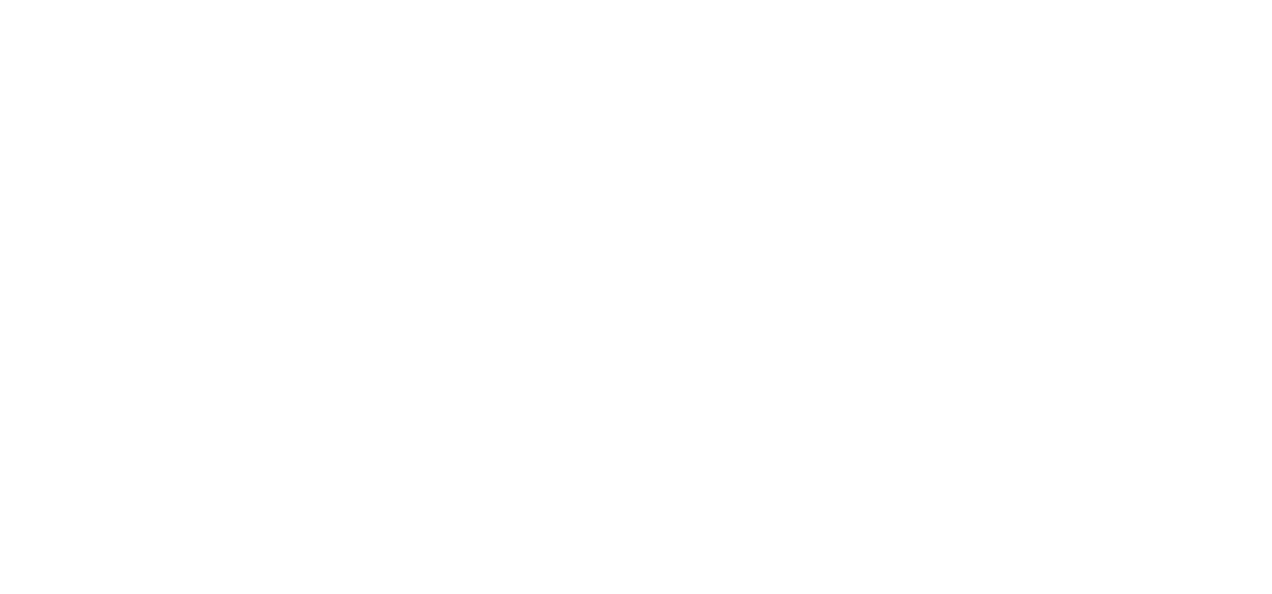 scroll, scrollTop: 0, scrollLeft: 0, axis: both 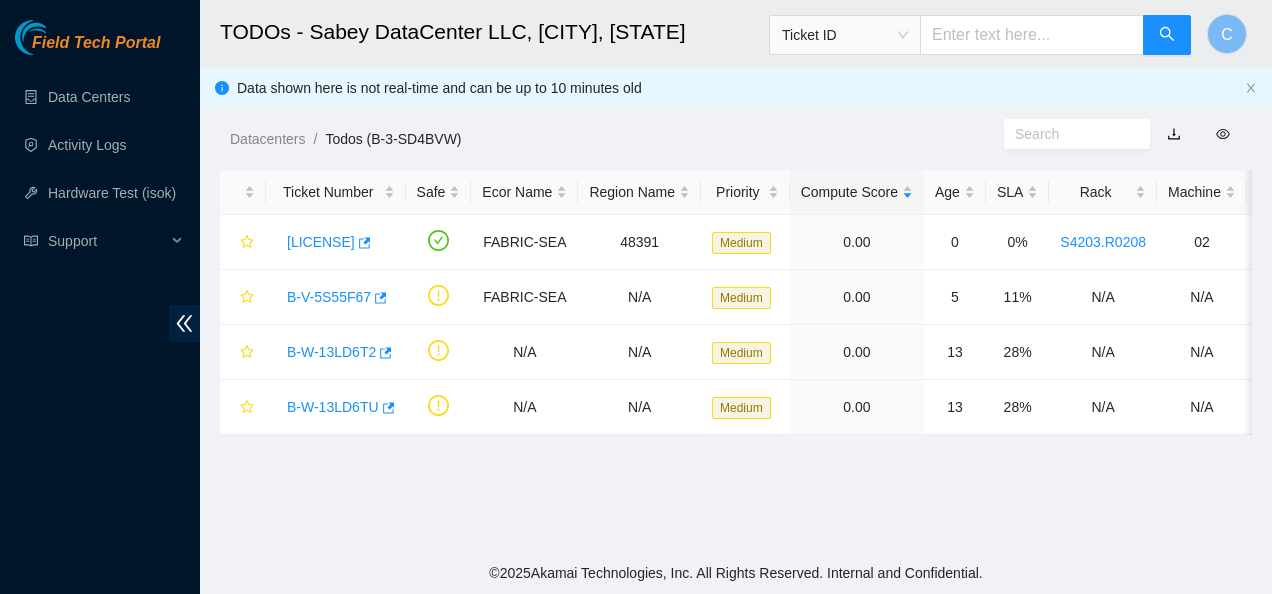 click on "Field Tech Portal" at bounding box center [96, 43] 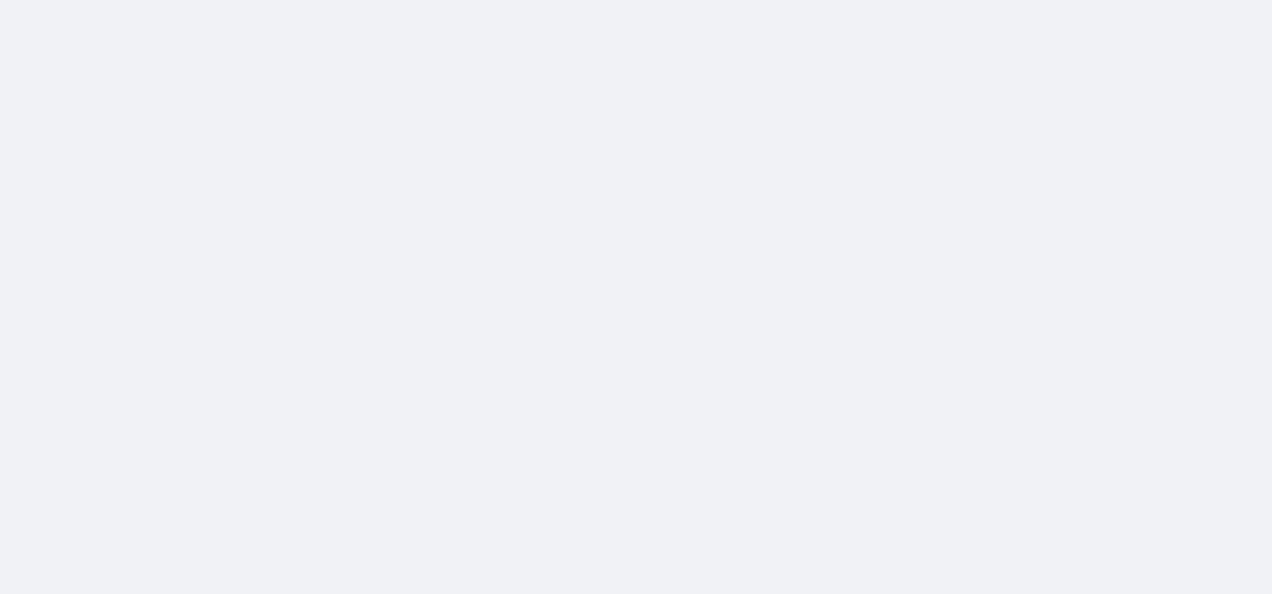 scroll, scrollTop: 0, scrollLeft: 0, axis: both 